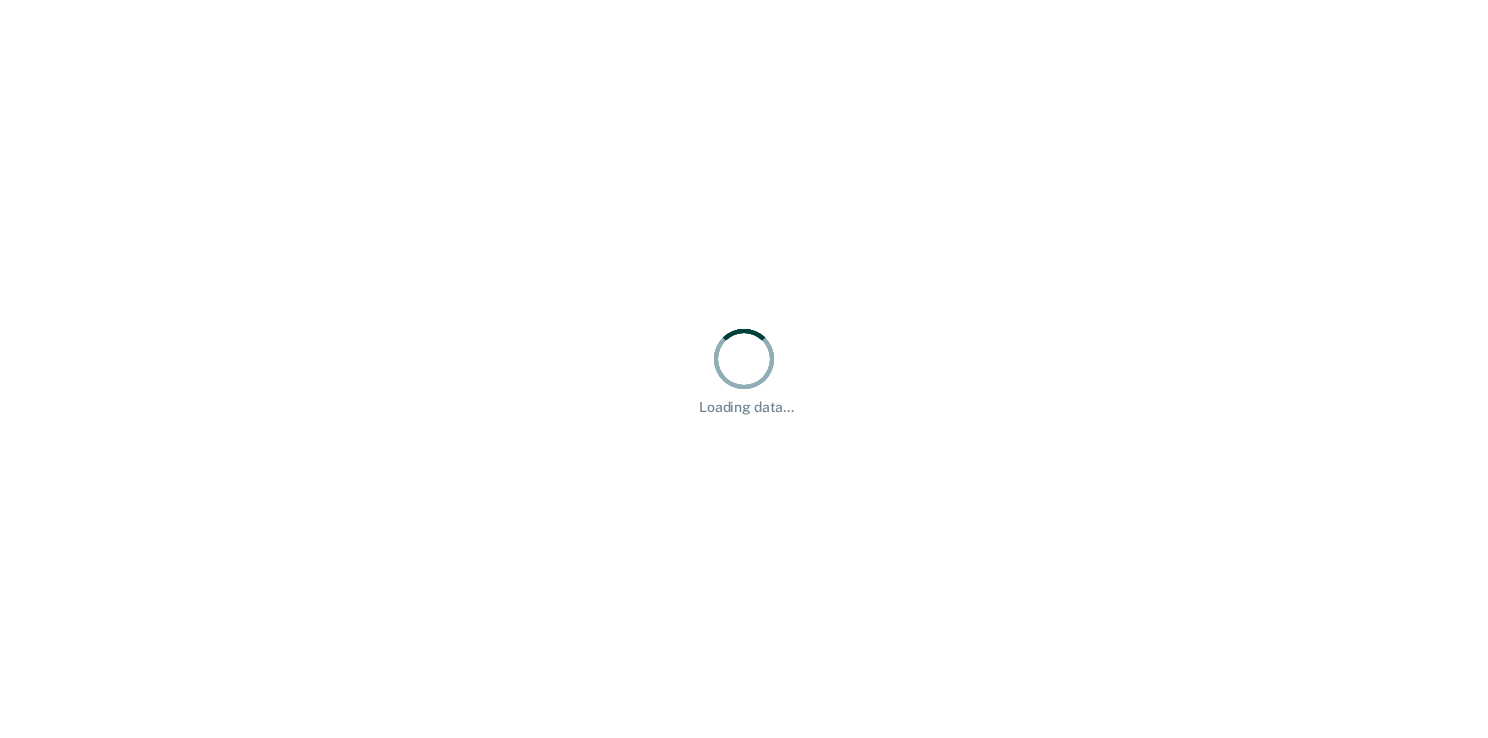 scroll, scrollTop: 0, scrollLeft: 0, axis: both 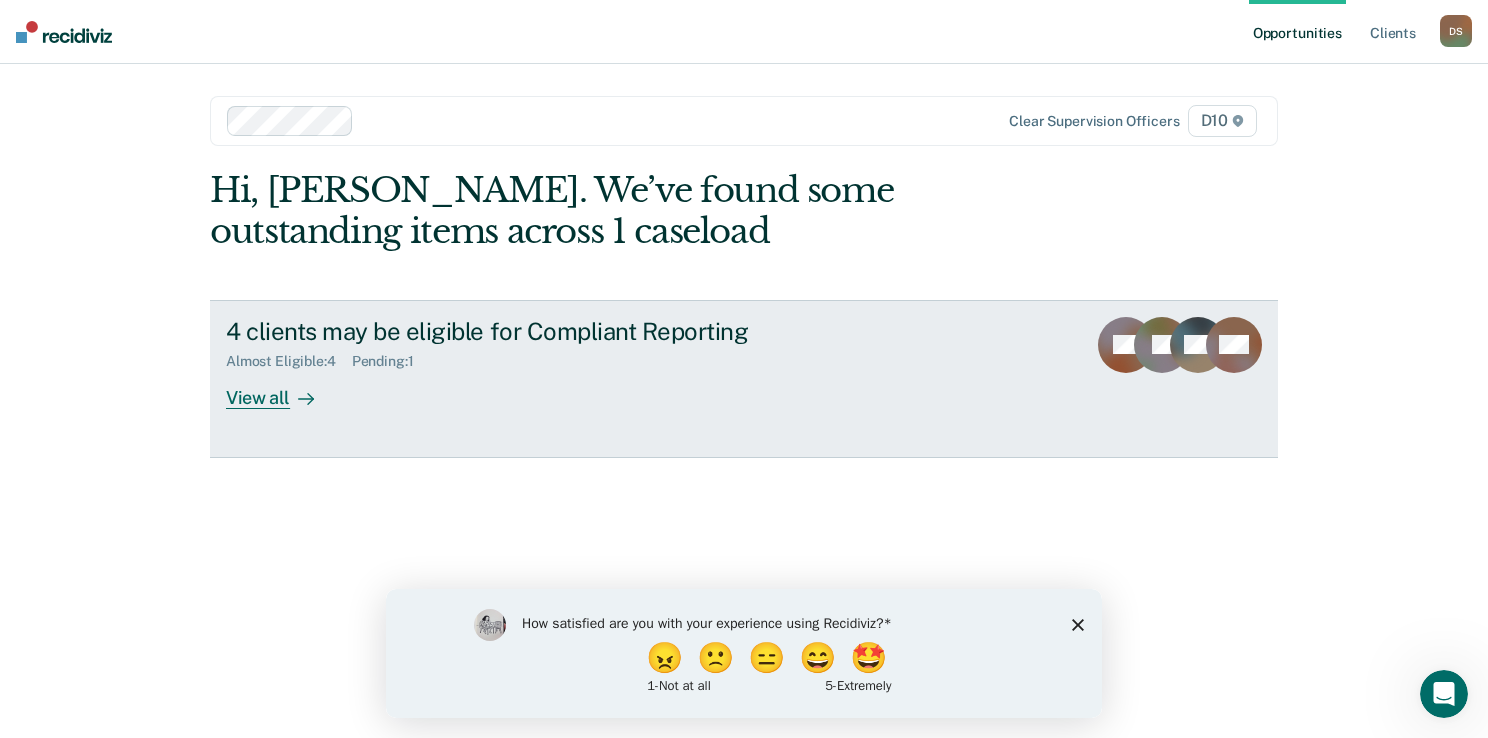 click on "4 clients may be eligible for Compliant Reporting Almost Eligible :  4 Pending :  1 View all" at bounding box center [601, 363] 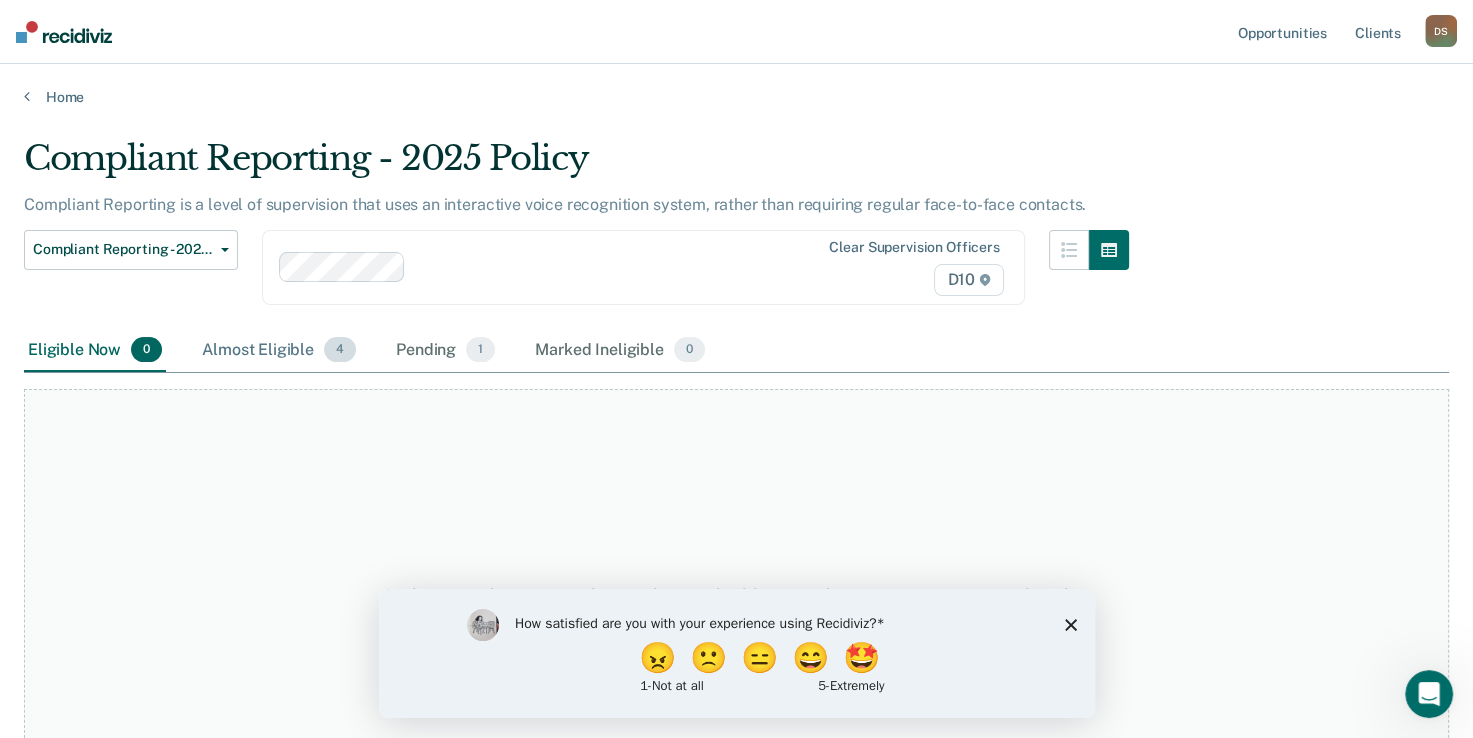 drag, startPoint x: 200, startPoint y: 354, endPoint x: 221, endPoint y: 351, distance: 21.213203 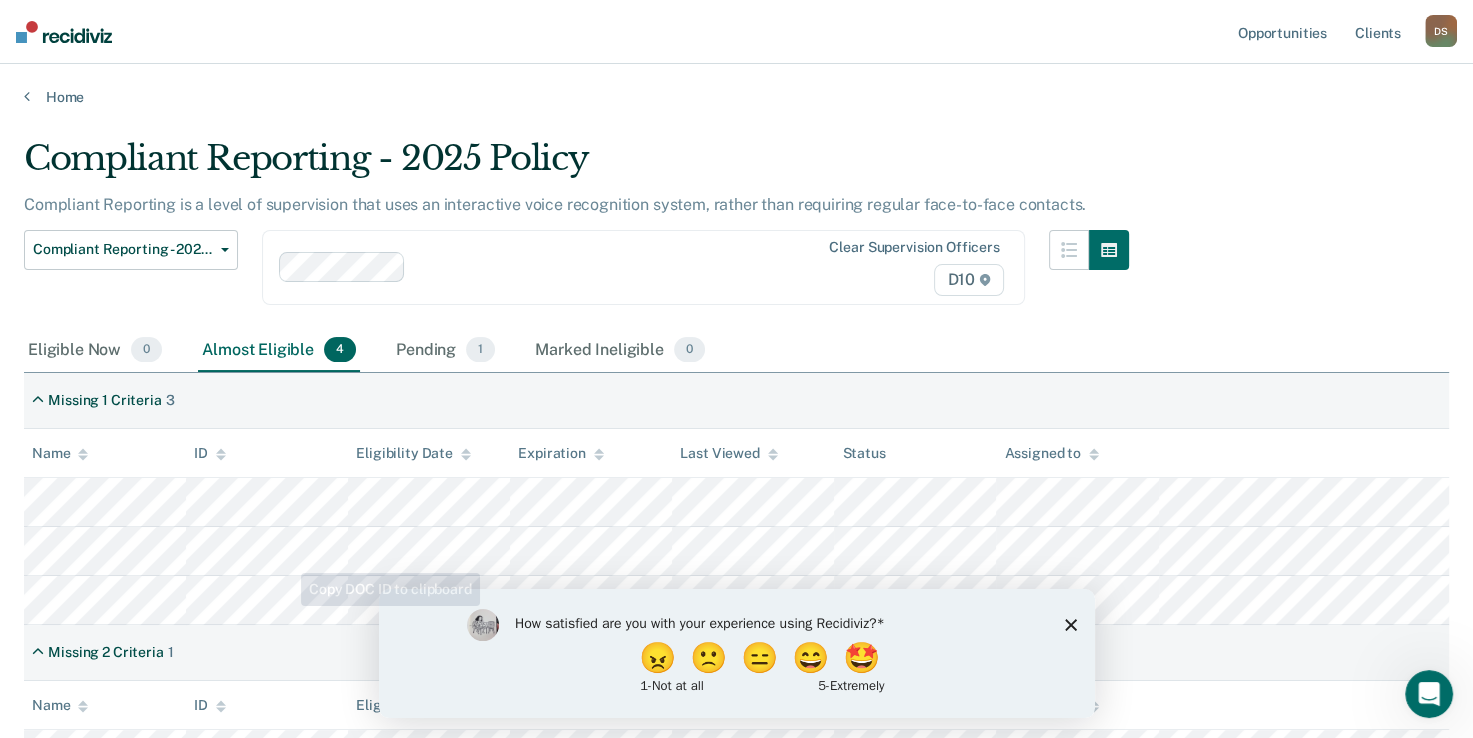 scroll, scrollTop: 183, scrollLeft: 0, axis: vertical 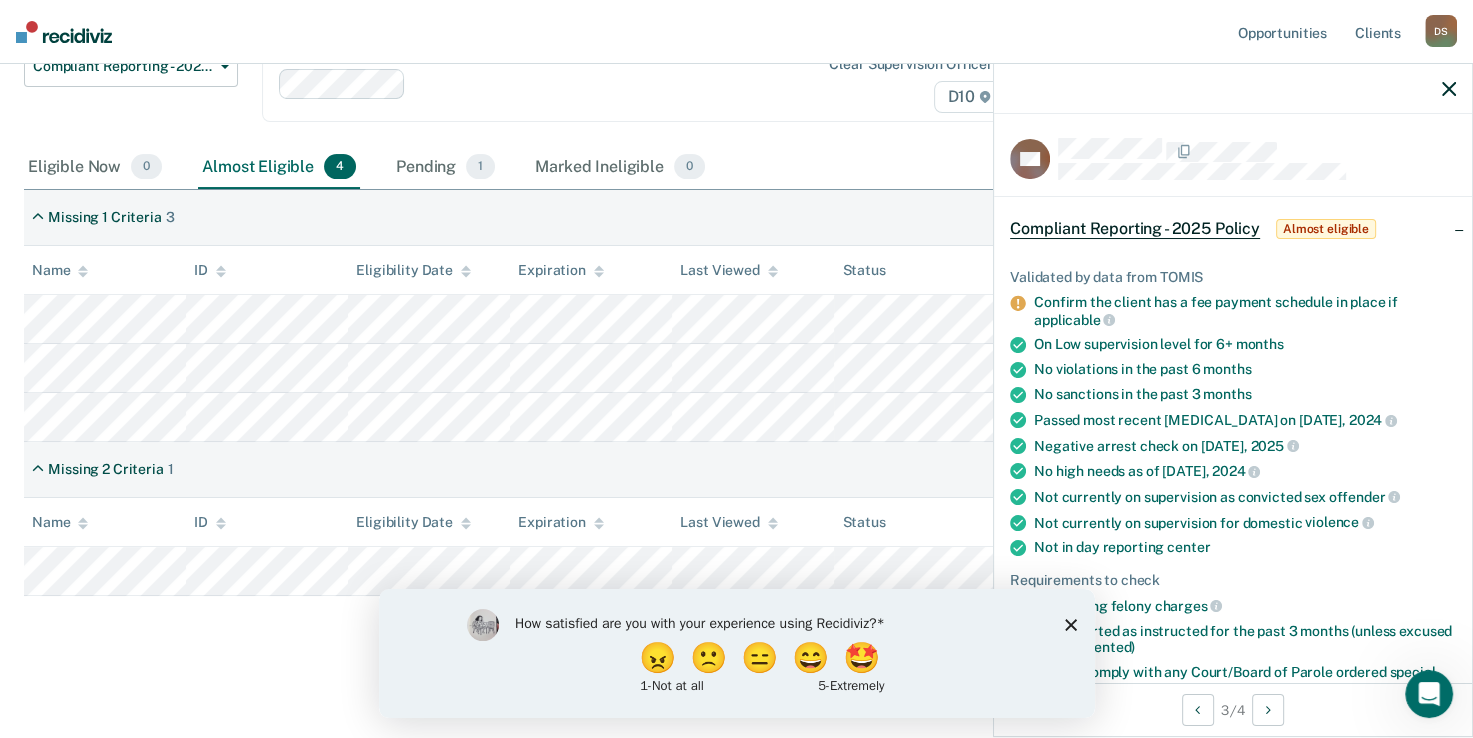 click on "How satisfied are you with your experience using Recidiviz? 😠 🙁 😑 😄 🤩 1  -  Not at all 5  -  Extremely" at bounding box center (736, 652) 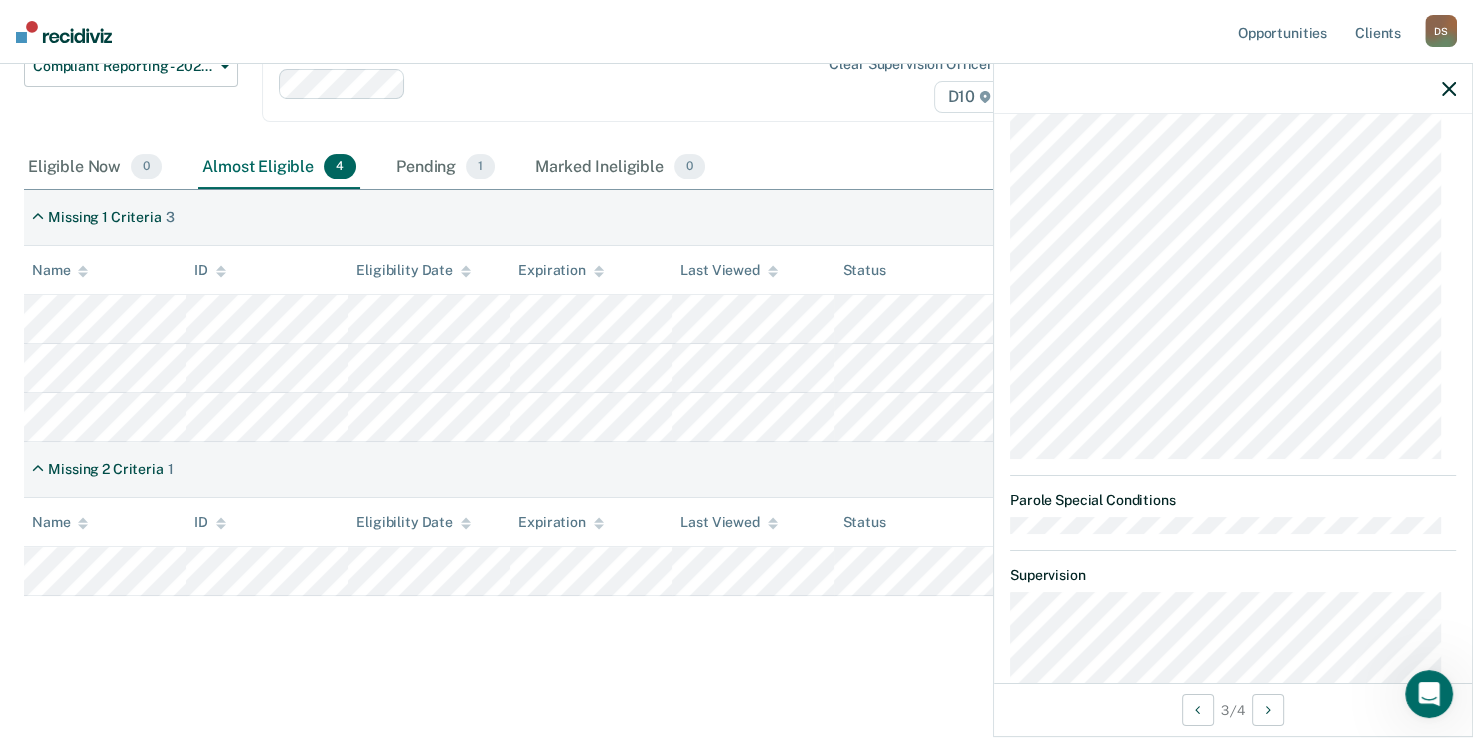 scroll, scrollTop: 400, scrollLeft: 0, axis: vertical 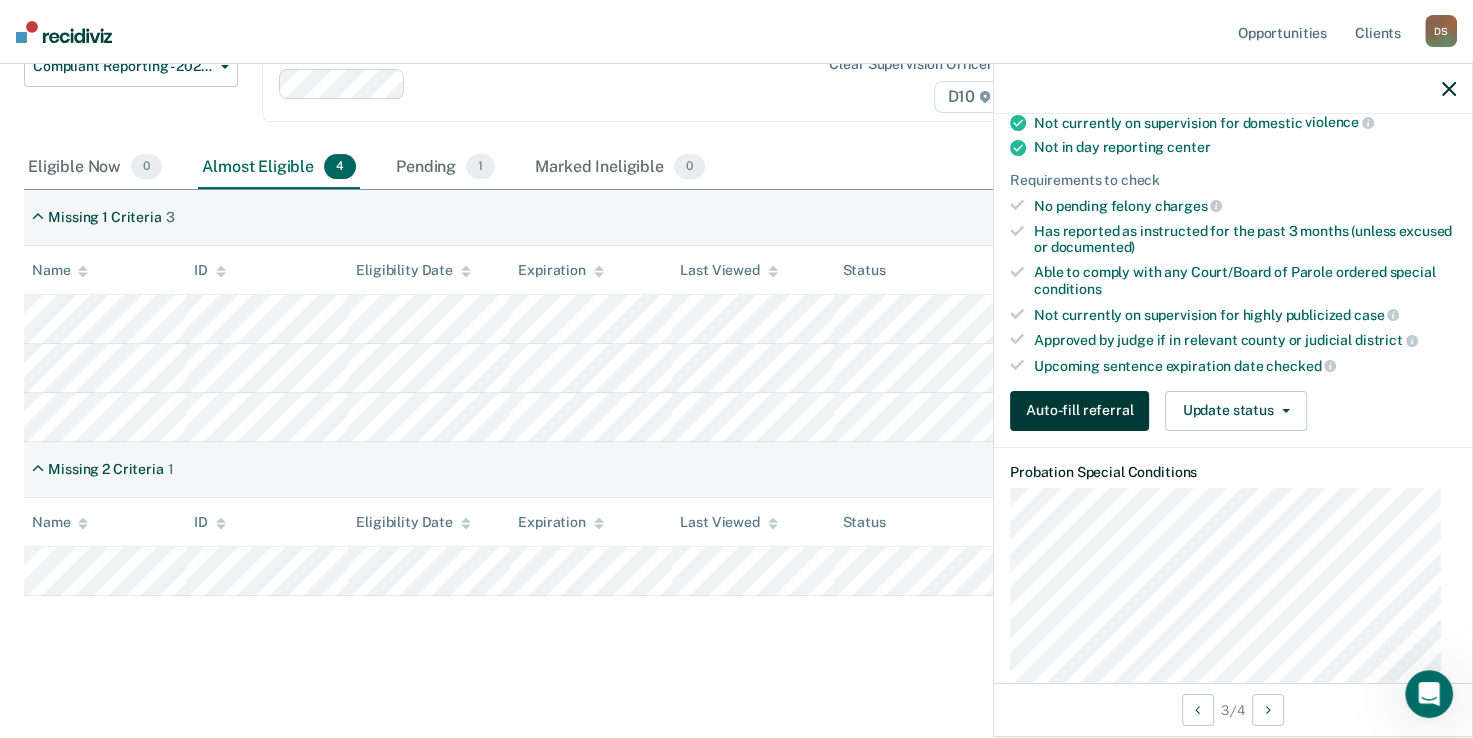 click on "Auto-fill referral" at bounding box center (1079, 411) 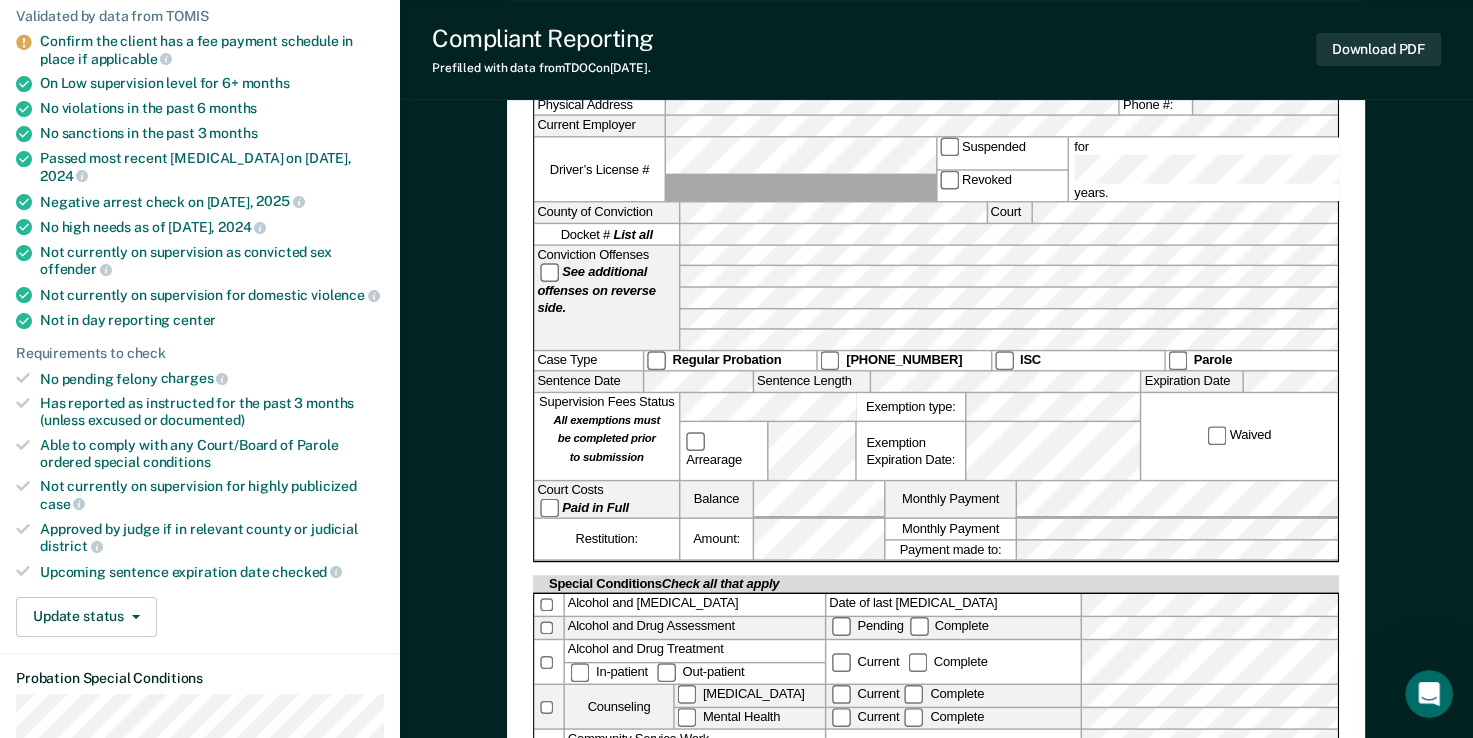 scroll, scrollTop: 300, scrollLeft: 0, axis: vertical 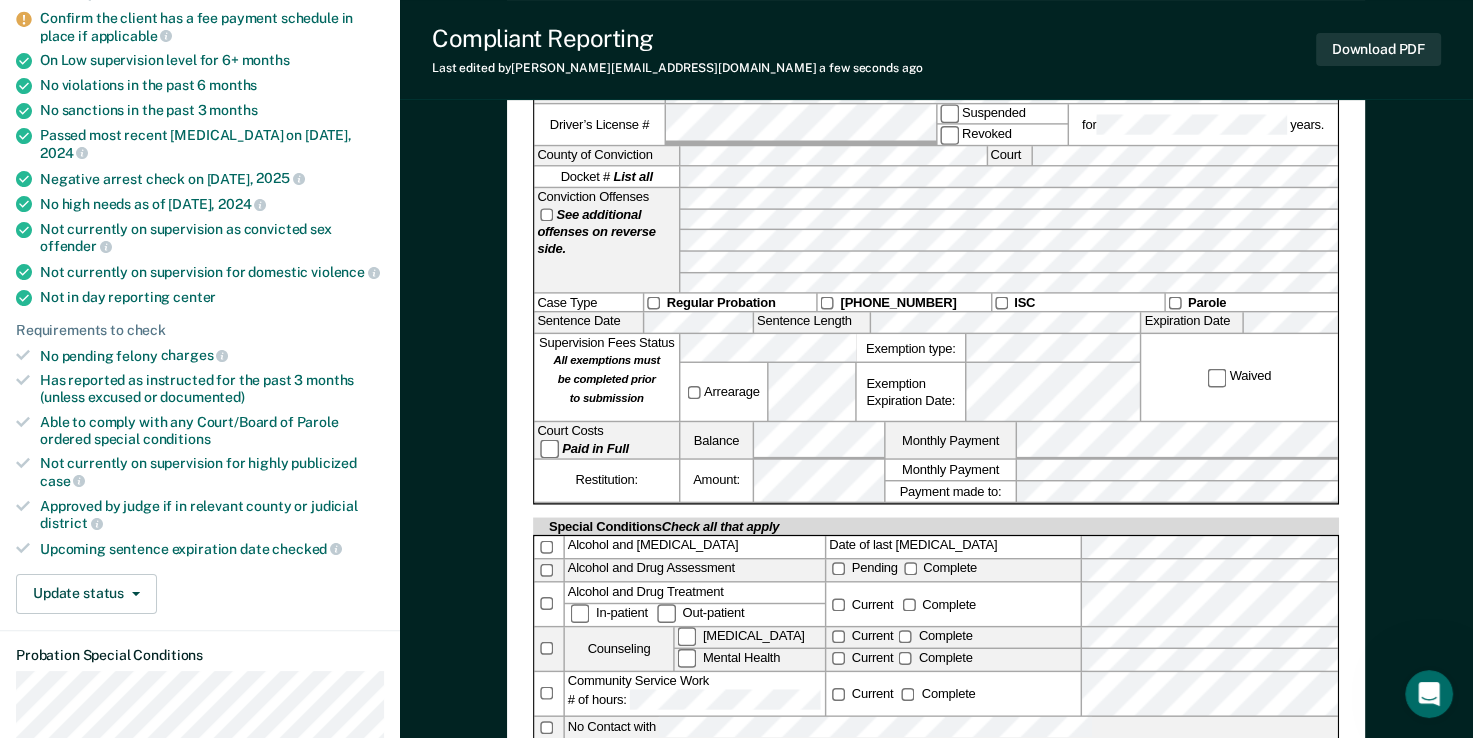 drag, startPoint x: 930, startPoint y: 438, endPoint x: 890, endPoint y: 443, distance: 40.311287 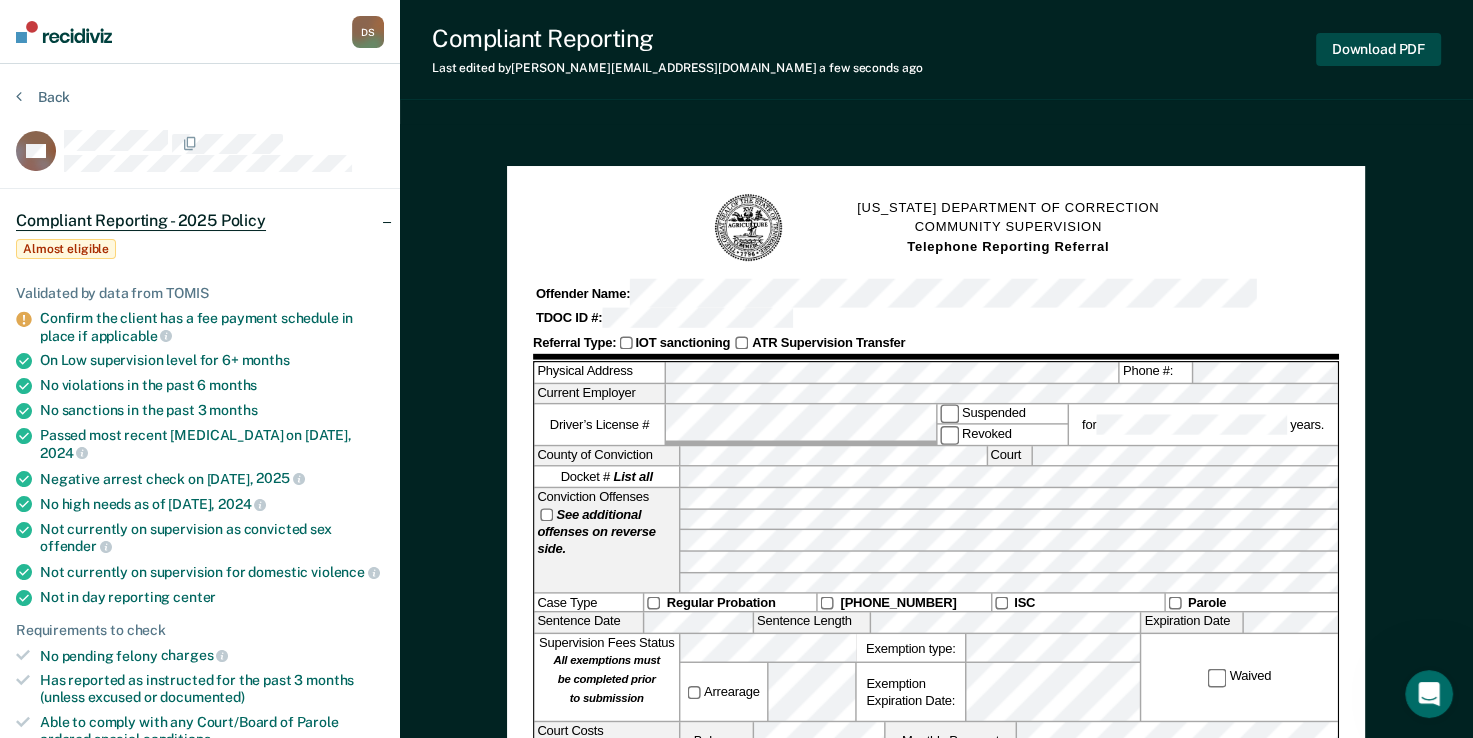click on "Download PDF" at bounding box center [1378, 49] 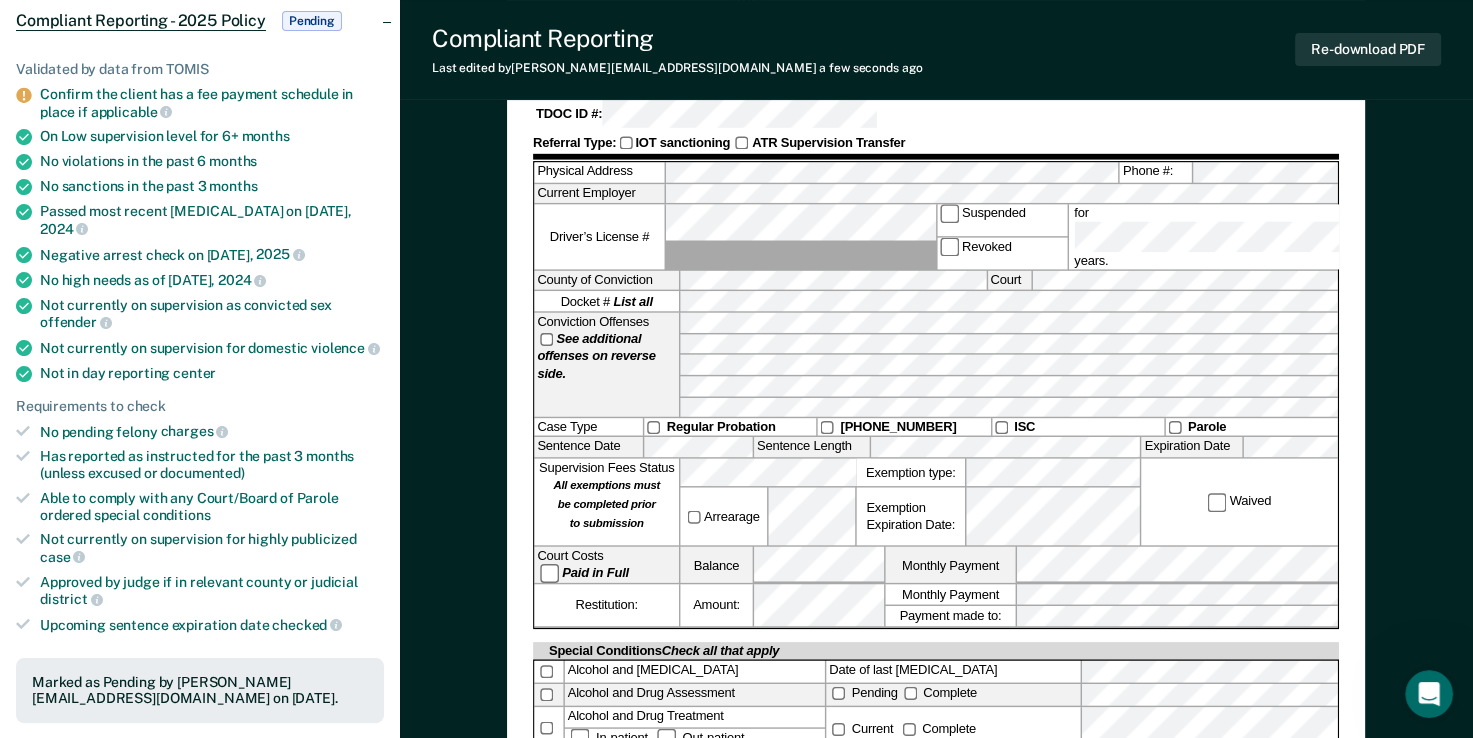 scroll, scrollTop: 500, scrollLeft: 0, axis: vertical 